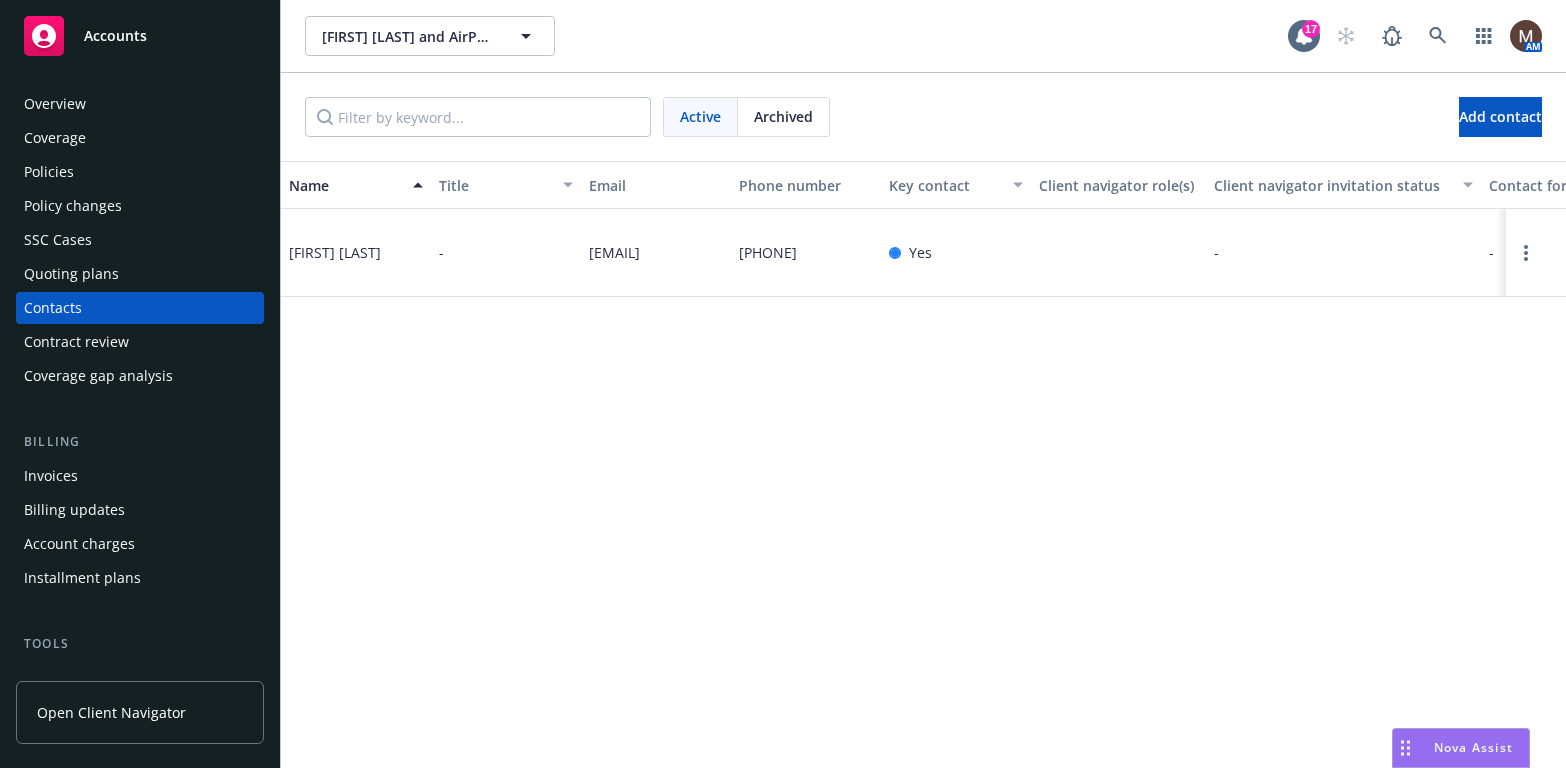 scroll, scrollTop: 0, scrollLeft: 0, axis: both 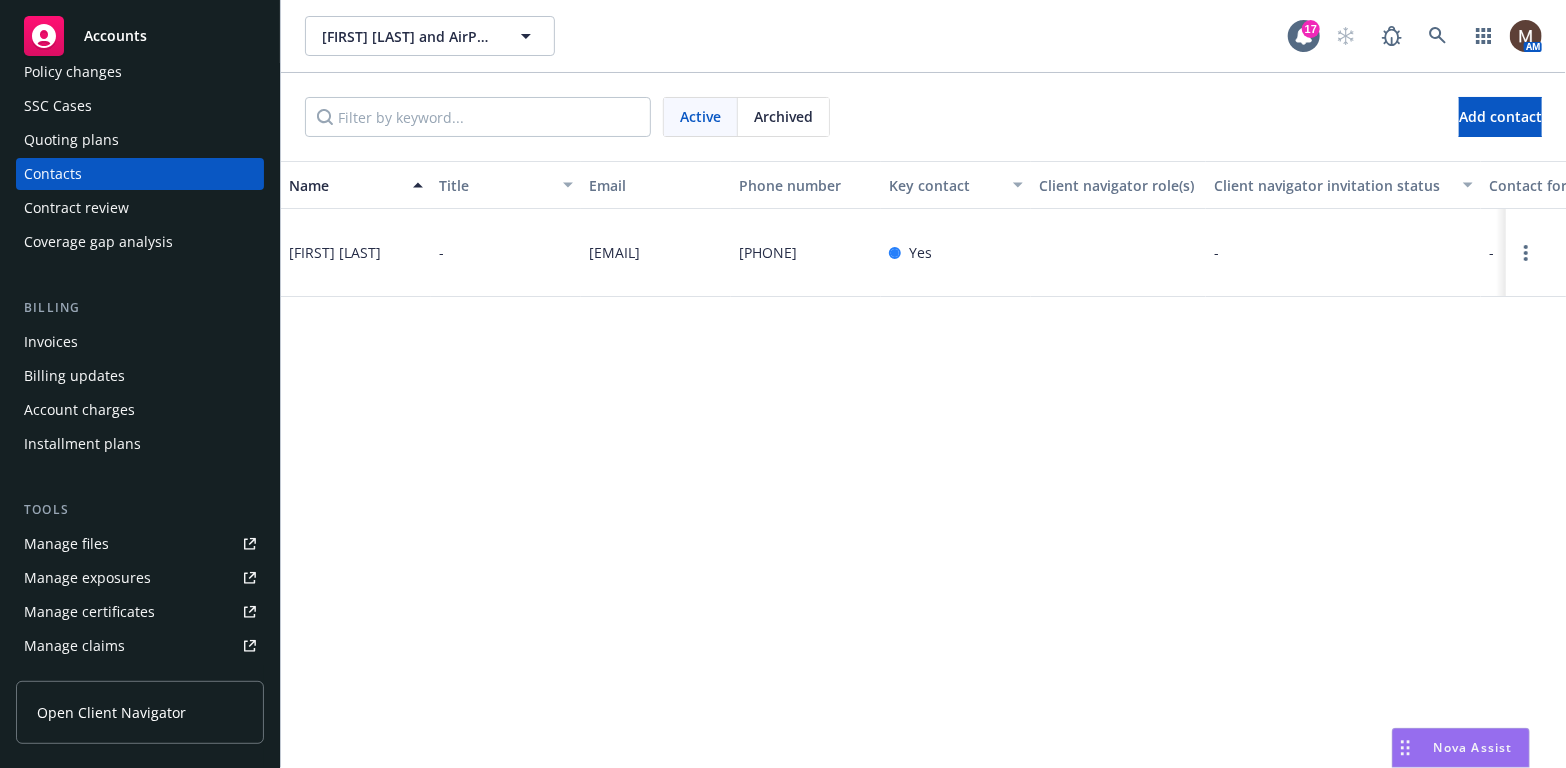 click on "Manage files" at bounding box center [66, 544] 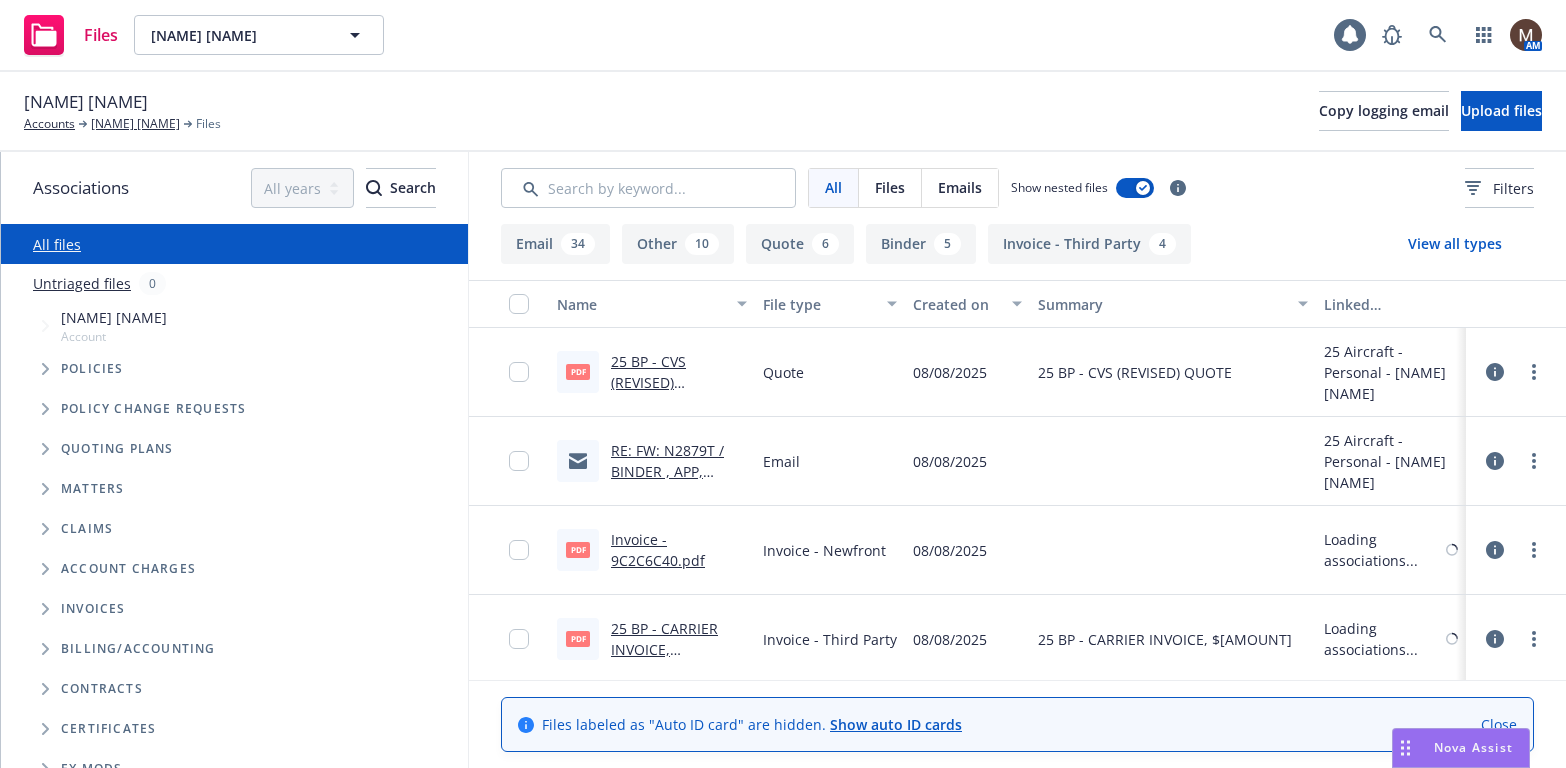 scroll, scrollTop: 0, scrollLeft: 0, axis: both 